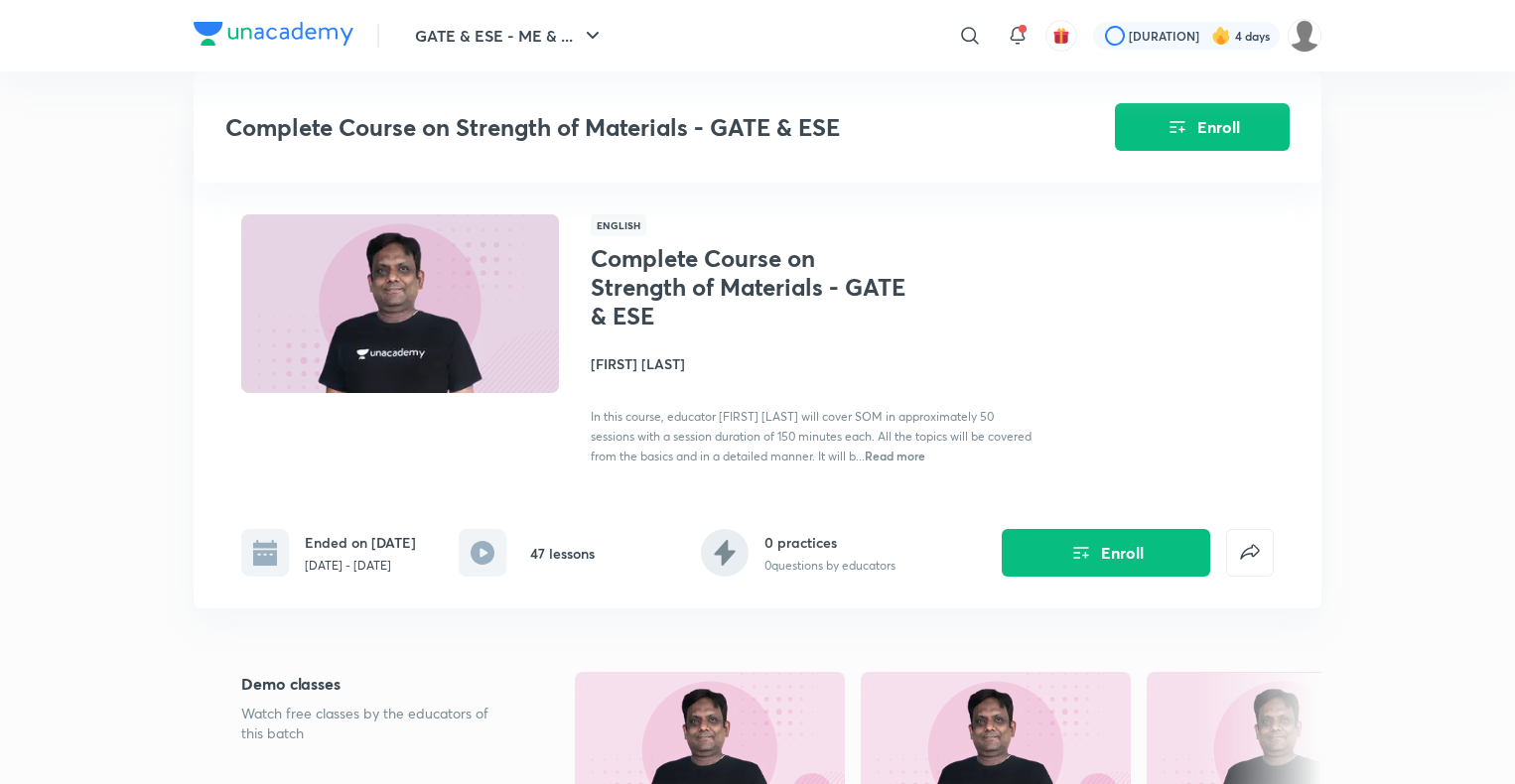 scroll, scrollTop: 1070, scrollLeft: 0, axis: vertical 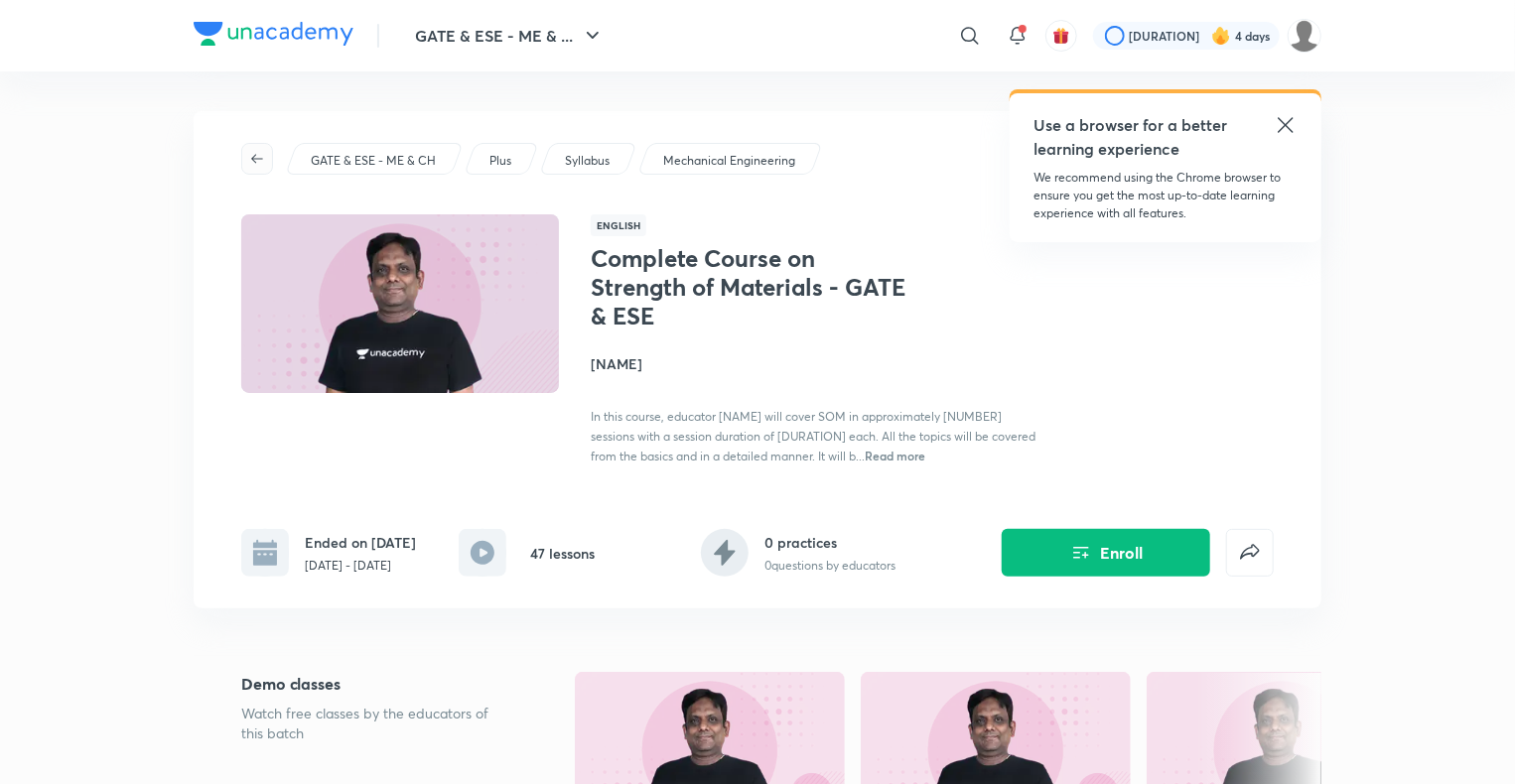 click at bounding box center (257, 159) 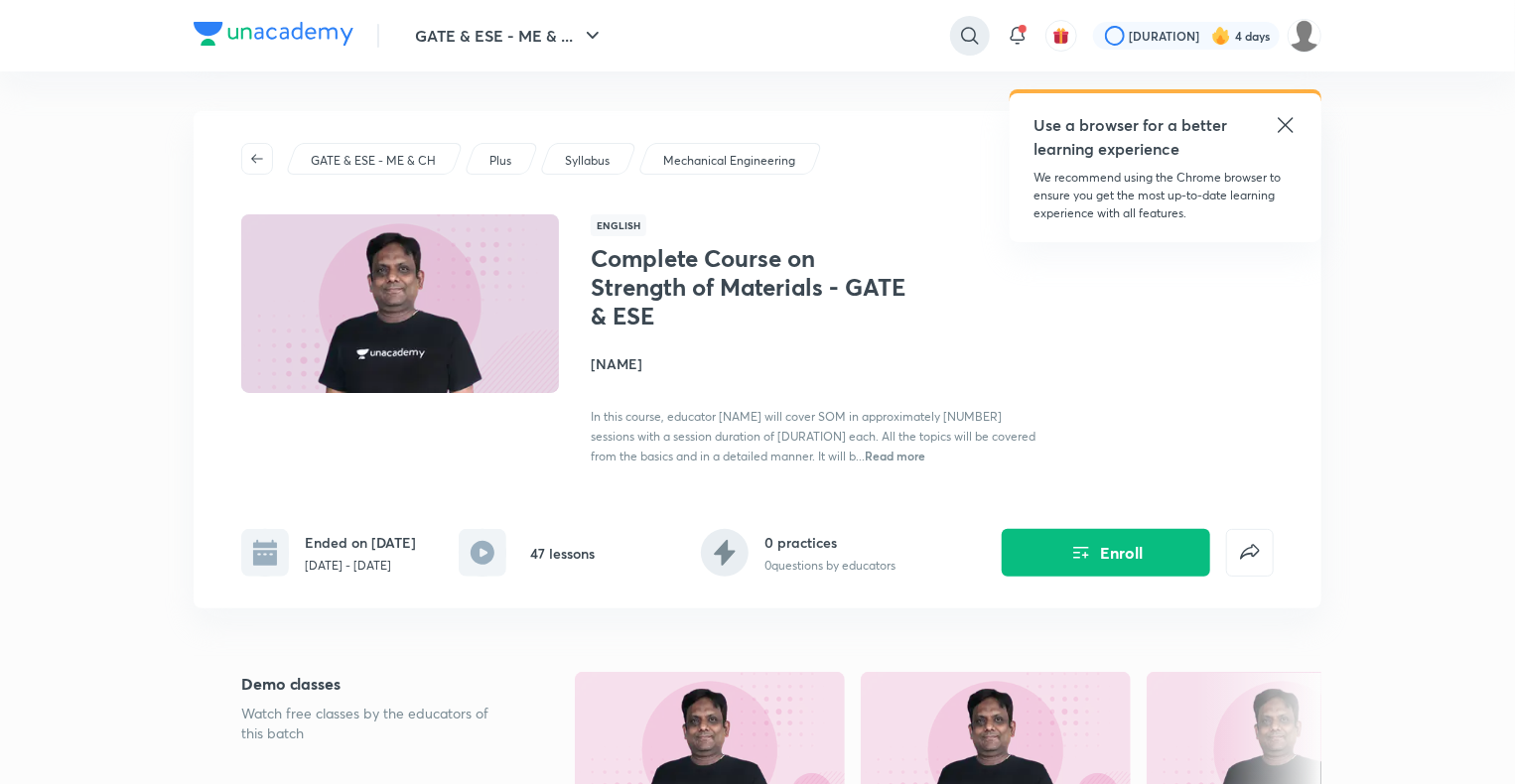 click at bounding box center (970, 36) 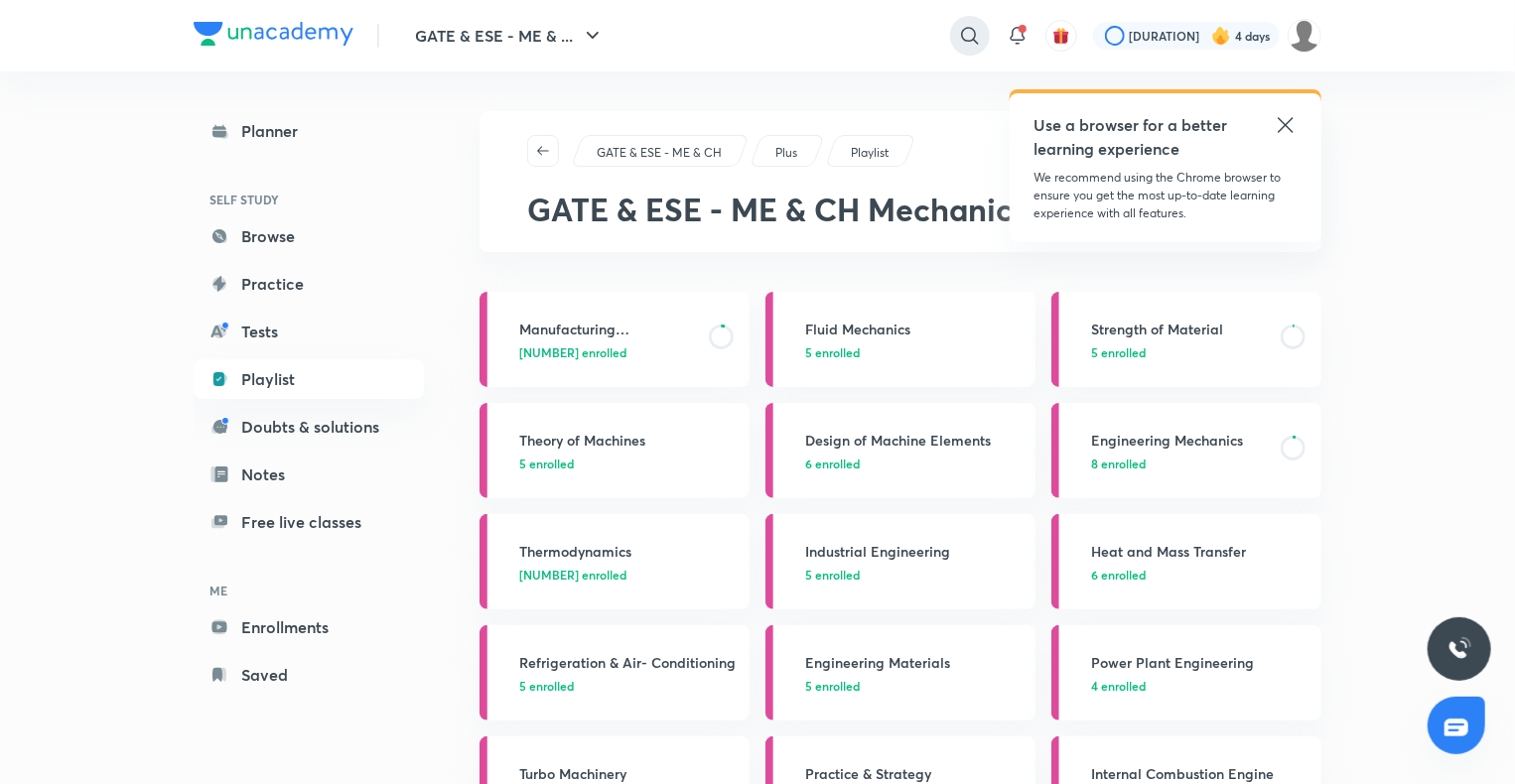 click at bounding box center (970, 36) 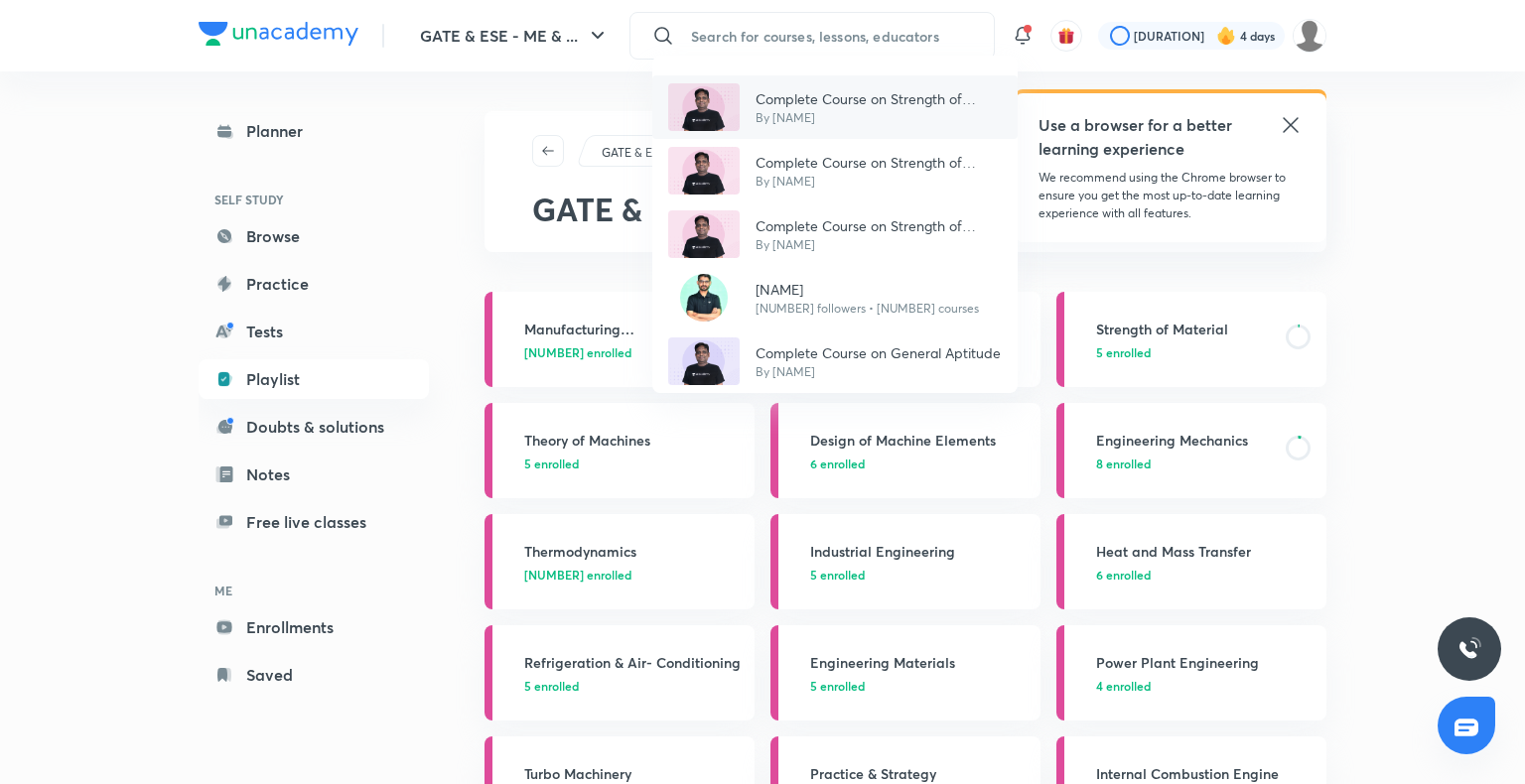 click on "By [NAME]" at bounding box center [879, 118] 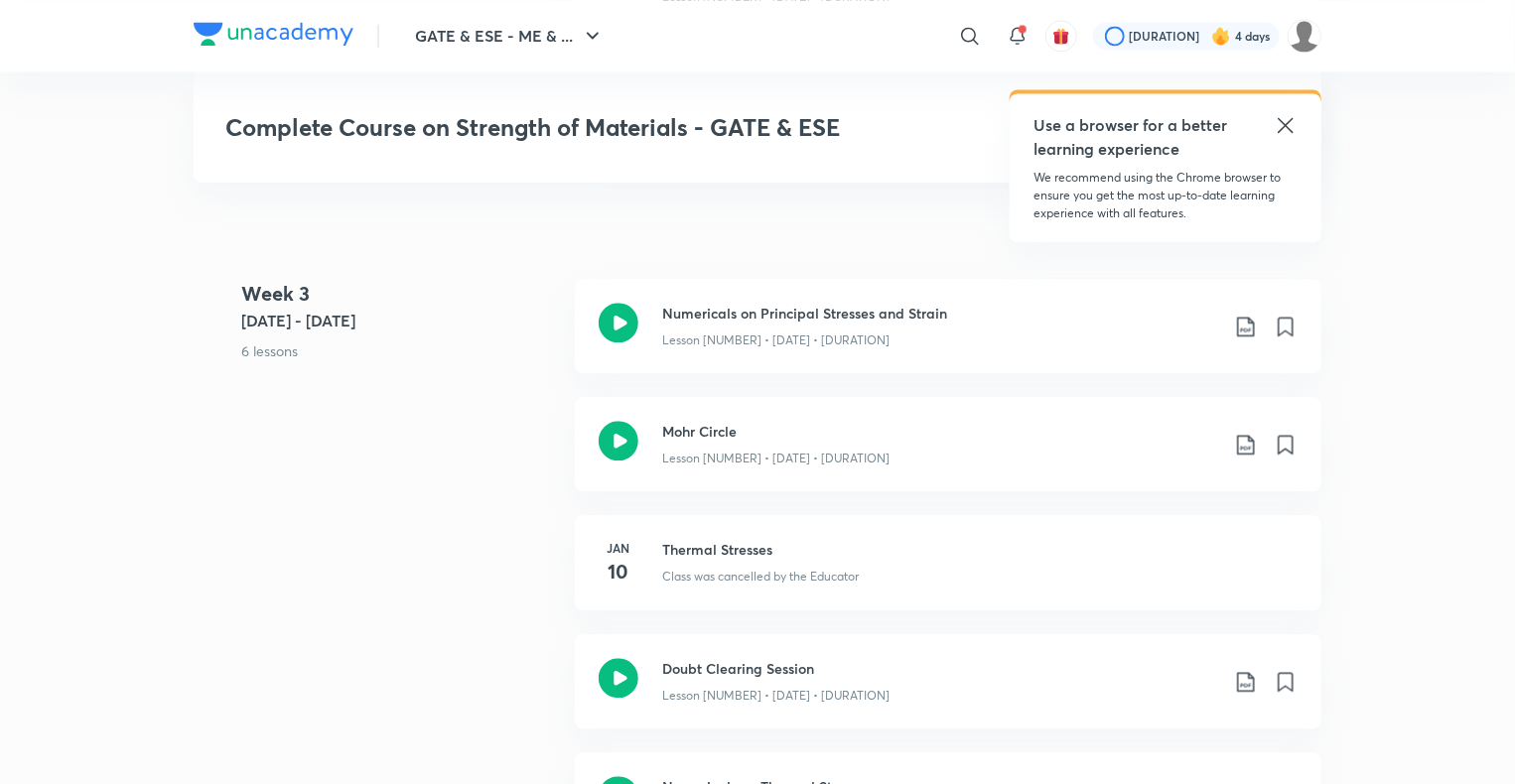 scroll, scrollTop: 2132, scrollLeft: 0, axis: vertical 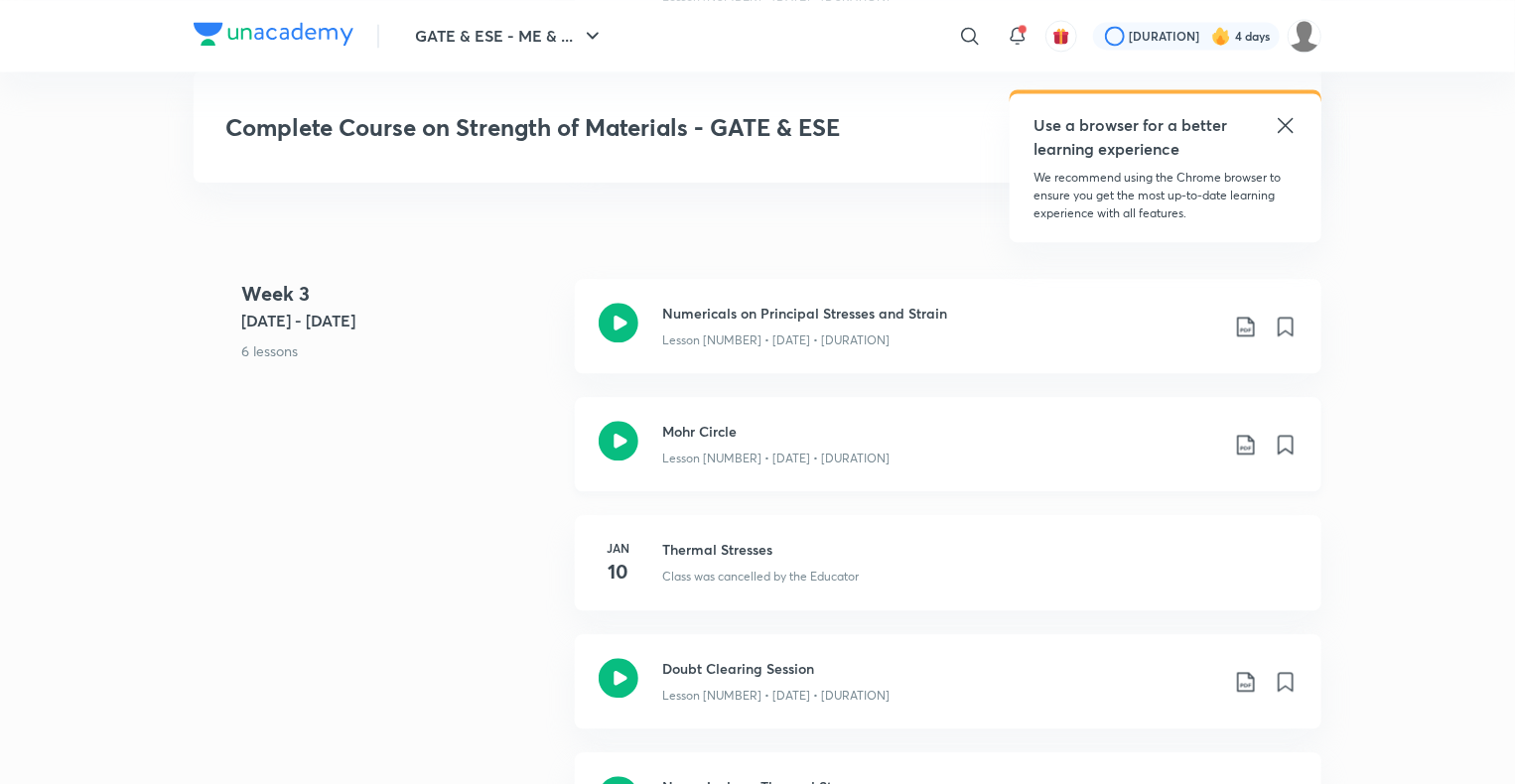 click 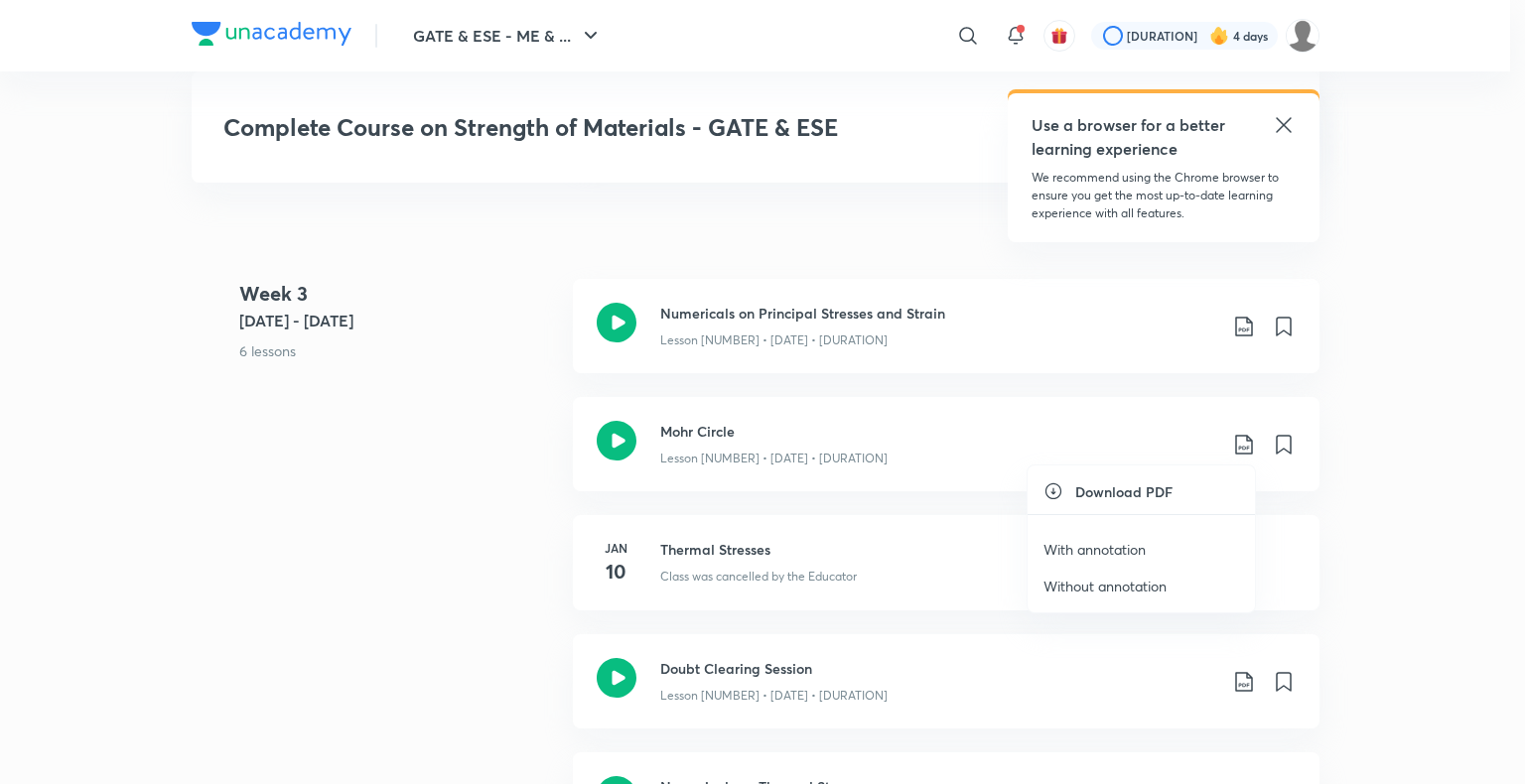 click on "With annotation" at bounding box center (1094, 549) 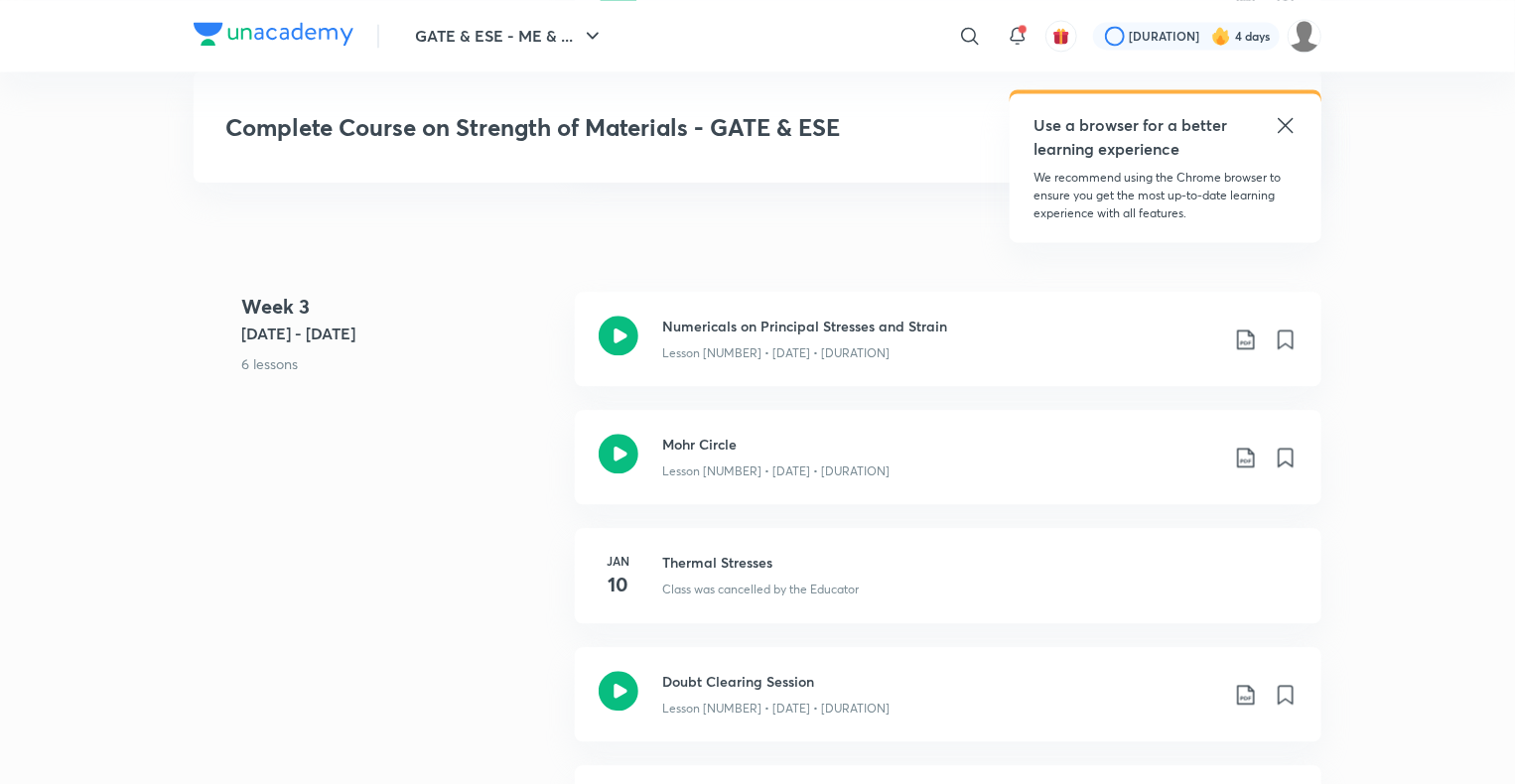 scroll, scrollTop: 2118, scrollLeft: 0, axis: vertical 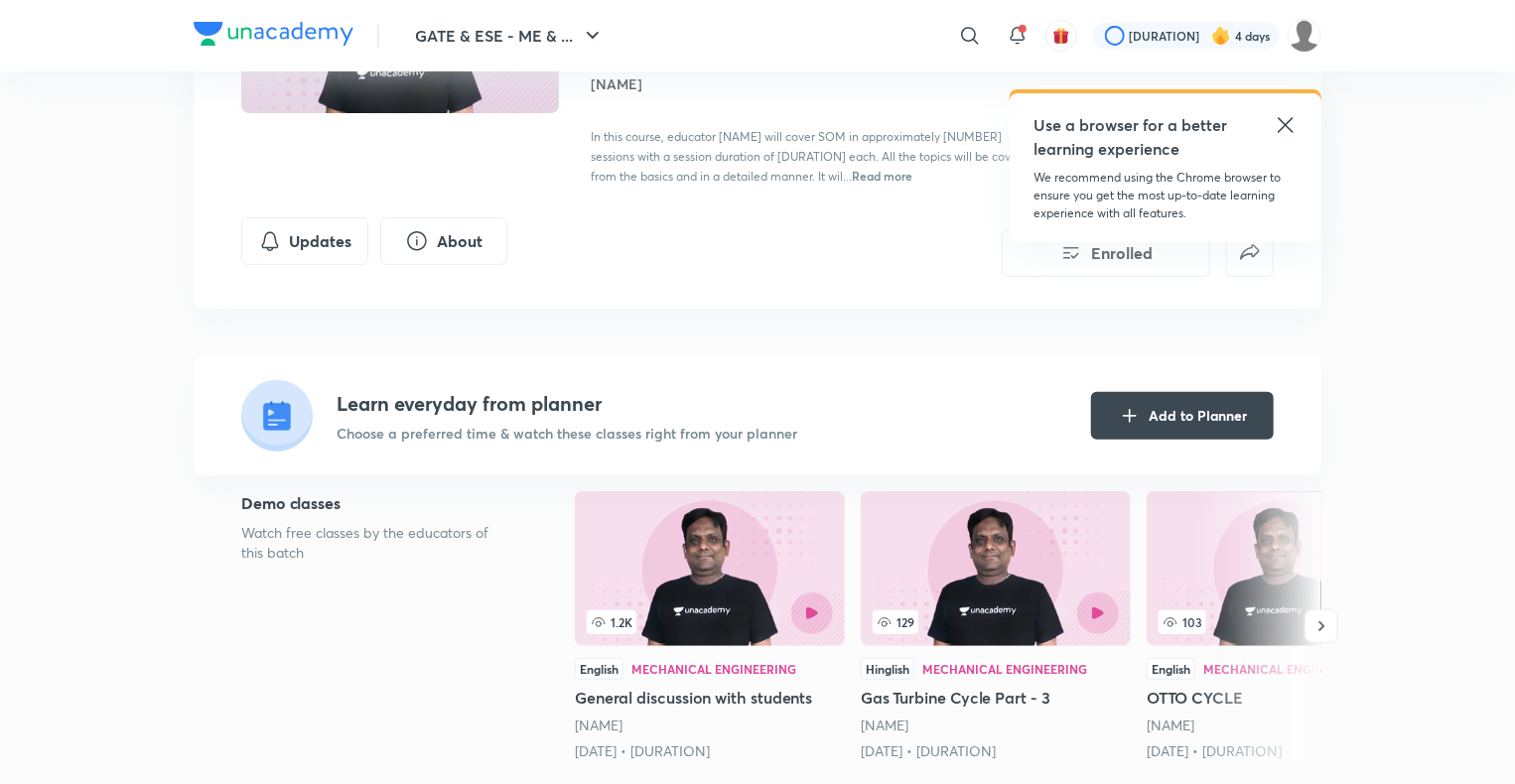click 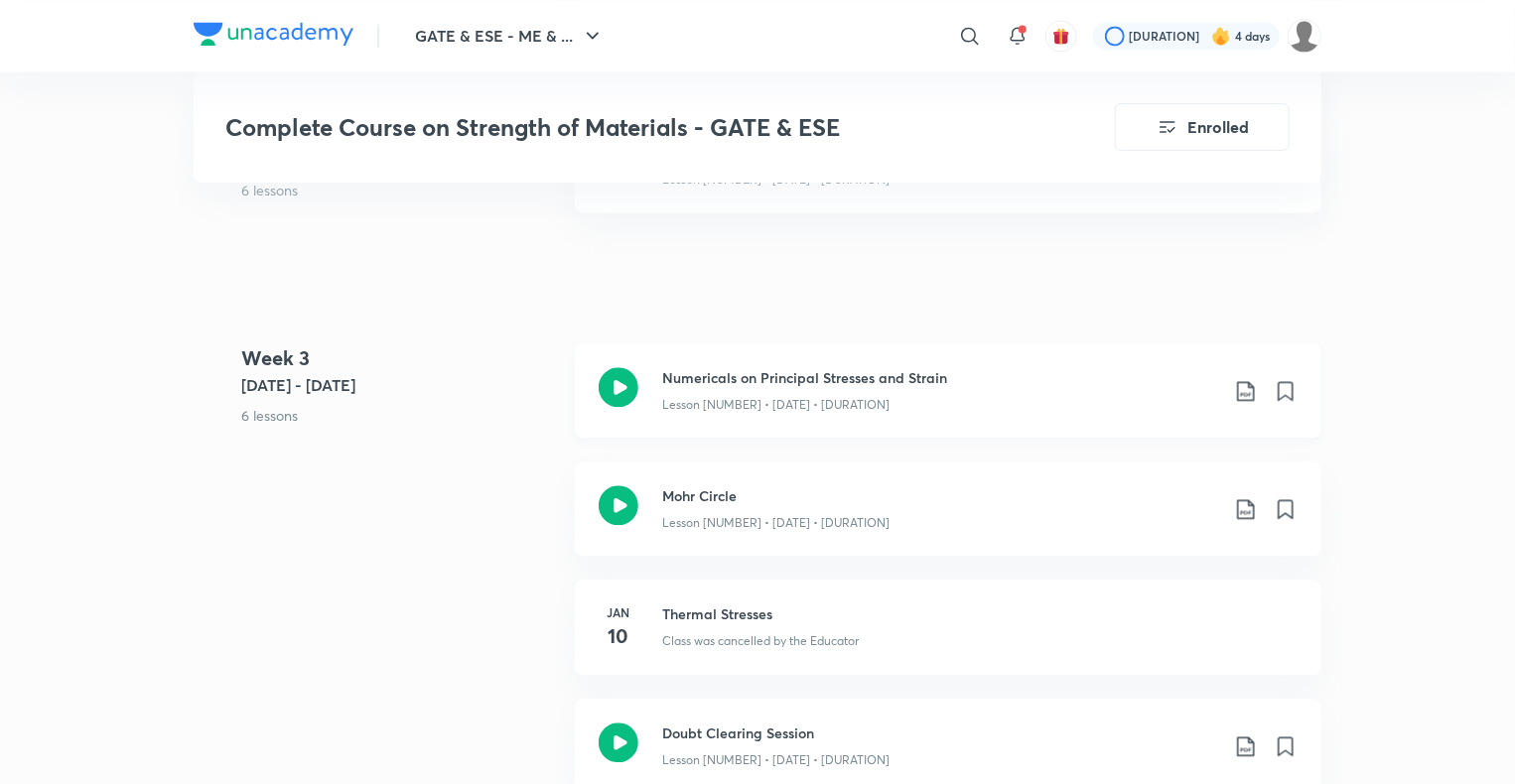 scroll, scrollTop: 2071, scrollLeft: 0, axis: vertical 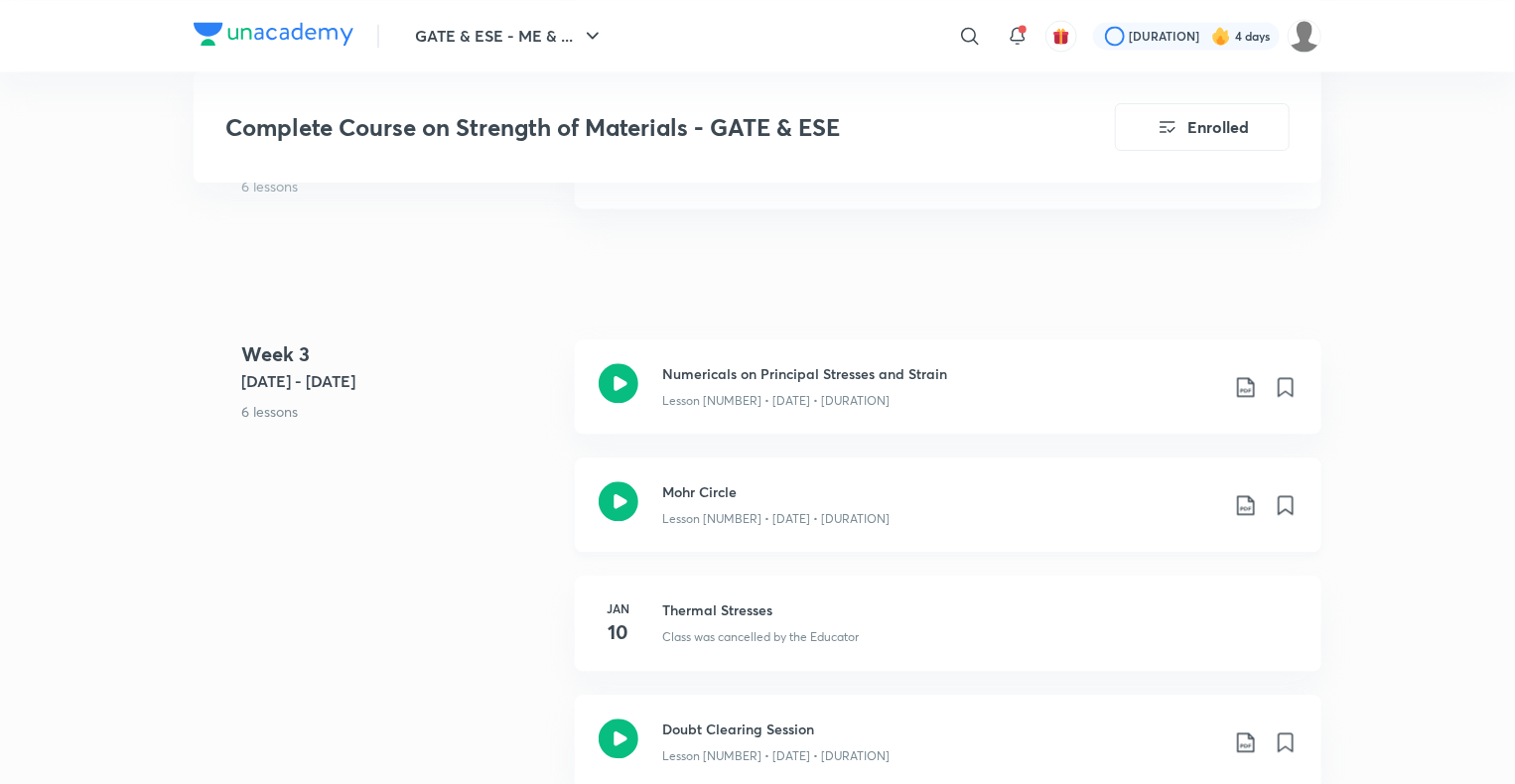 click on "Mohr Circle" at bounding box center (940, 491) 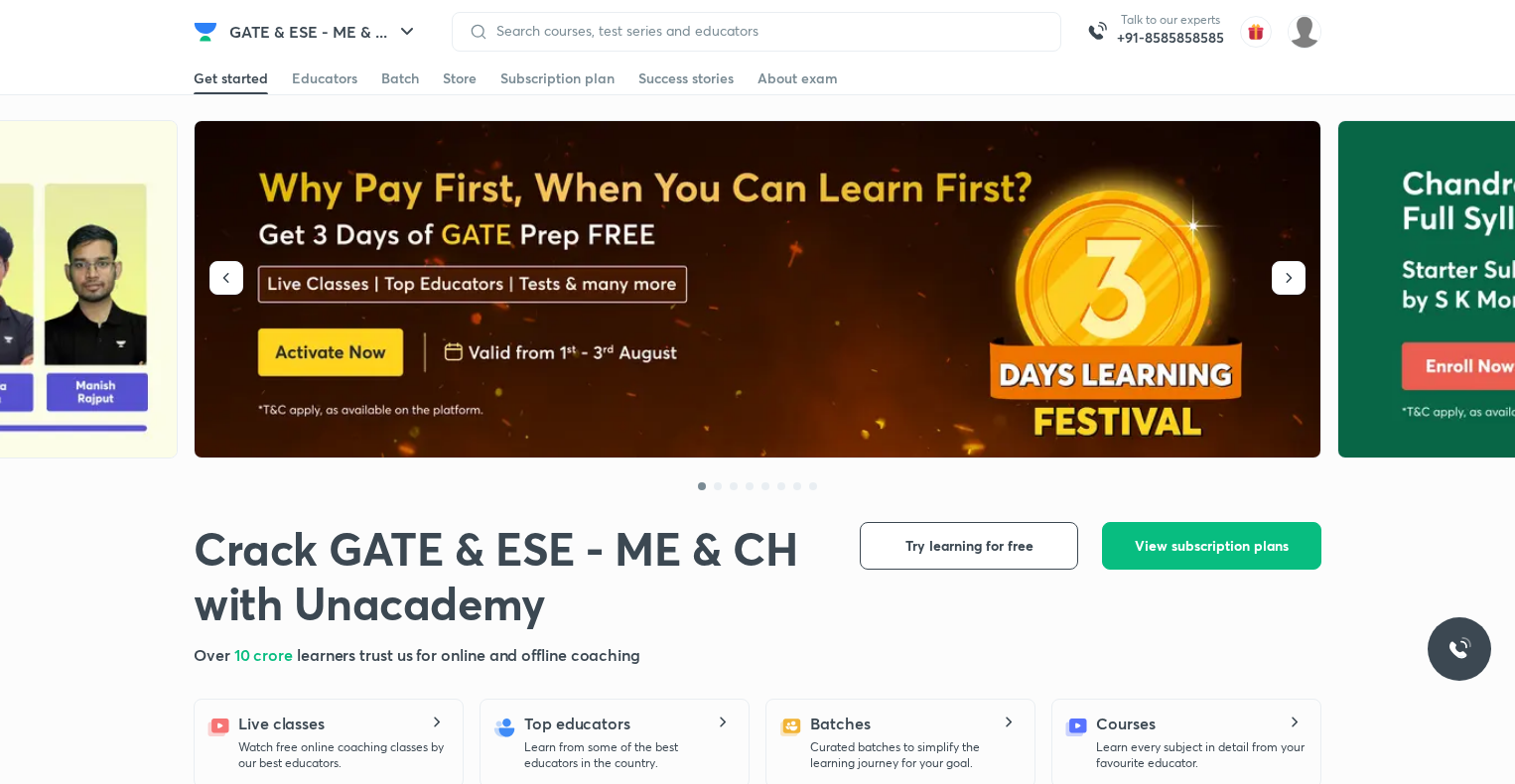 scroll, scrollTop: 0, scrollLeft: 0, axis: both 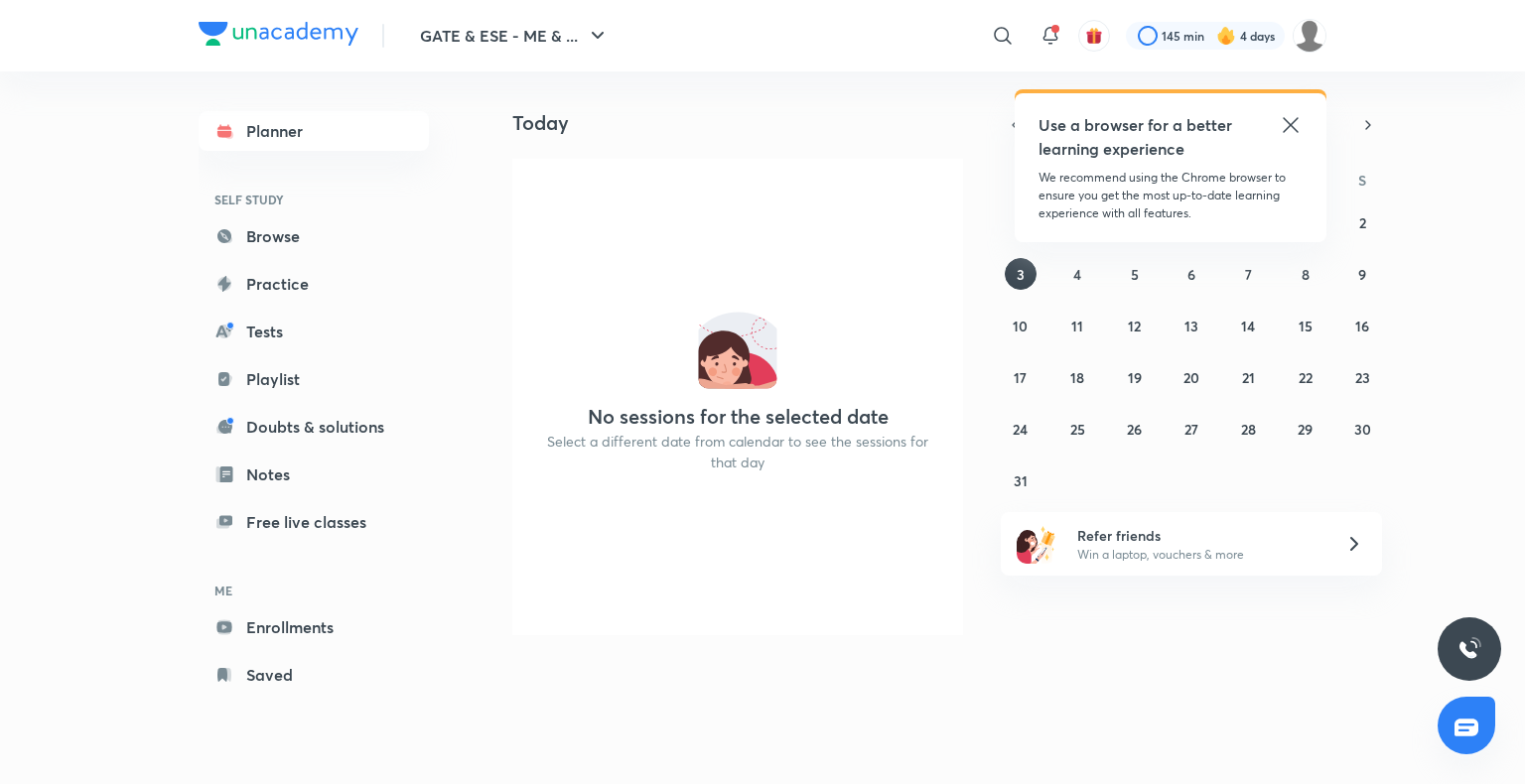 click 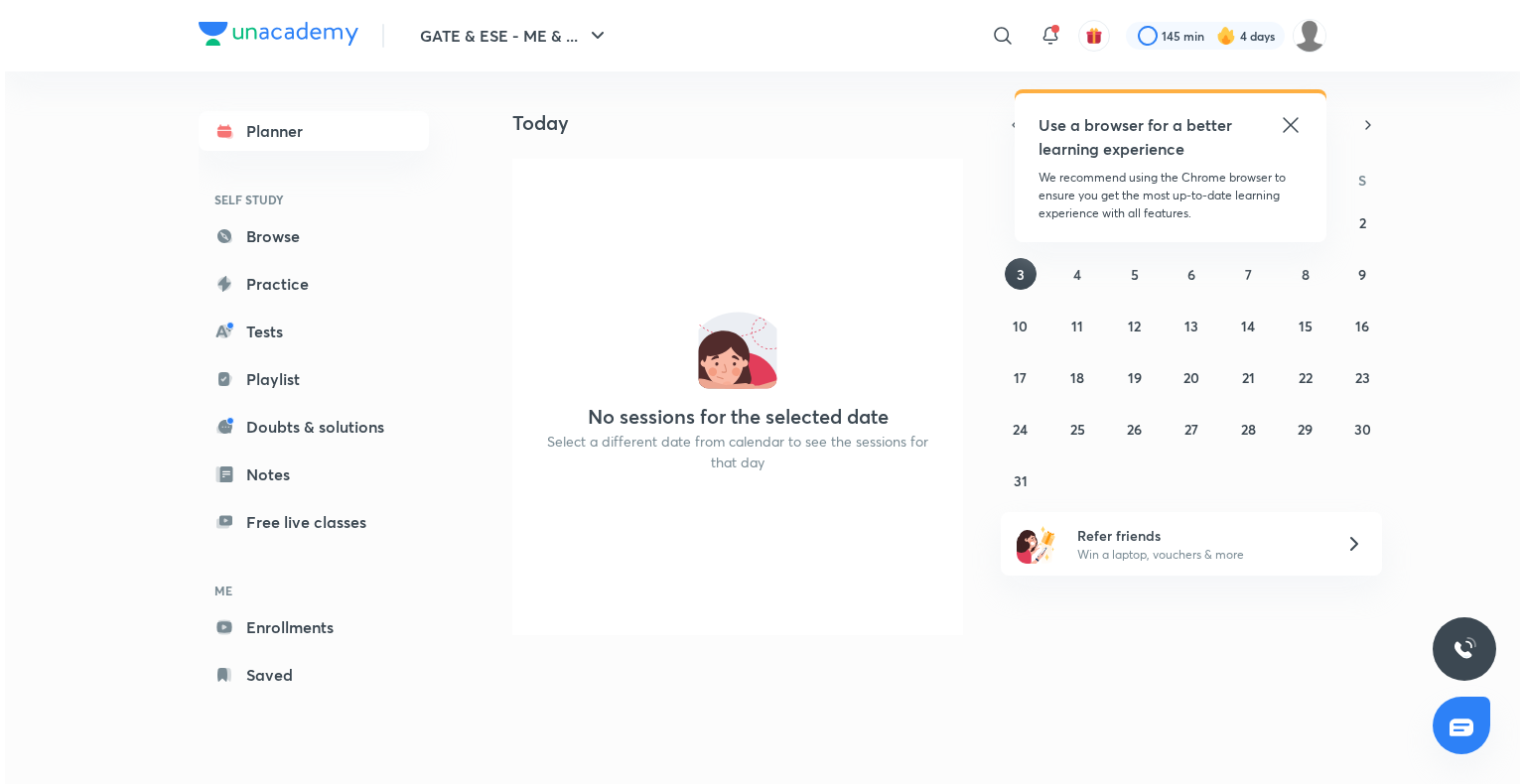 scroll, scrollTop: 0, scrollLeft: 0, axis: both 